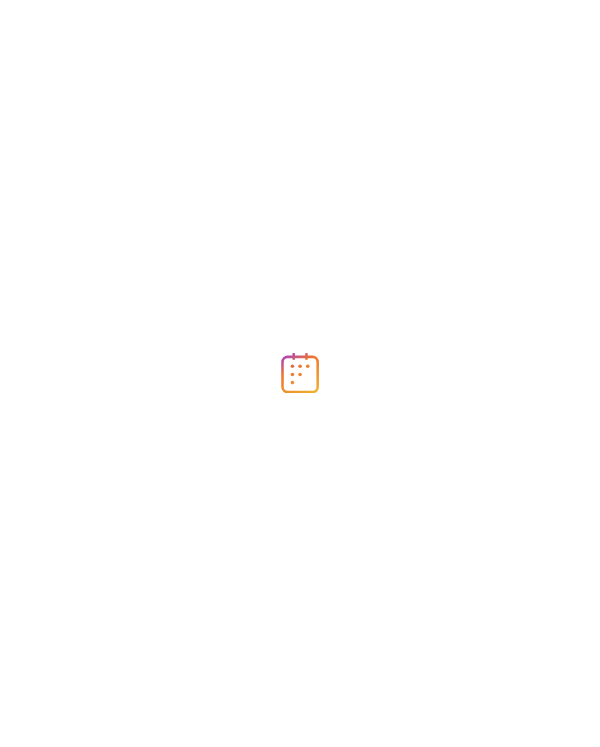 scroll, scrollTop: 0, scrollLeft: 0, axis: both 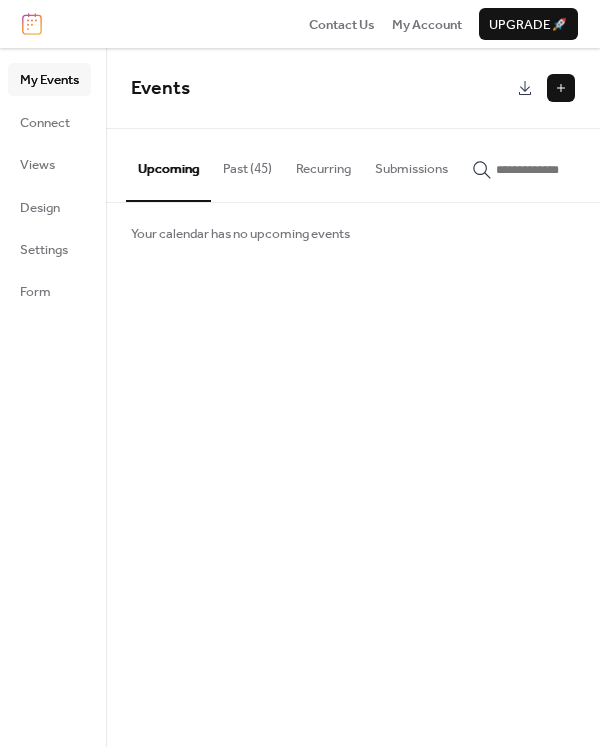 click on "Past (45)" at bounding box center (247, 164) 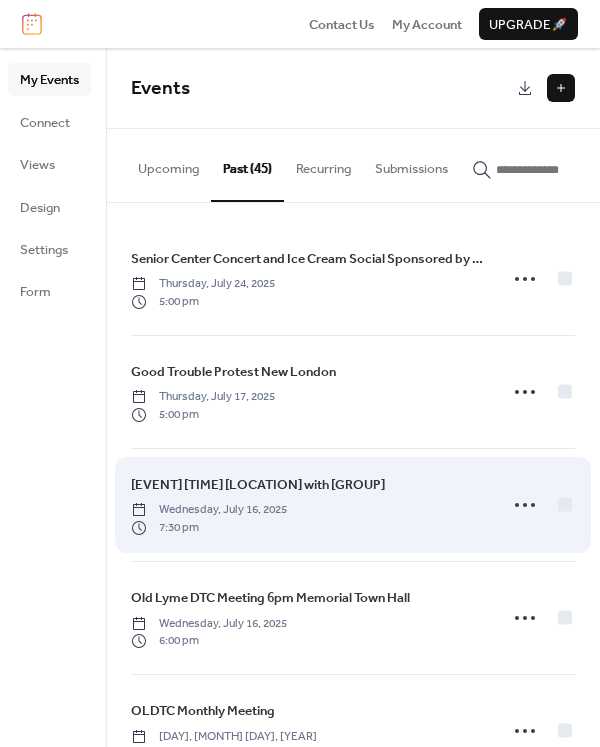 scroll, scrollTop: 200, scrollLeft: 0, axis: vertical 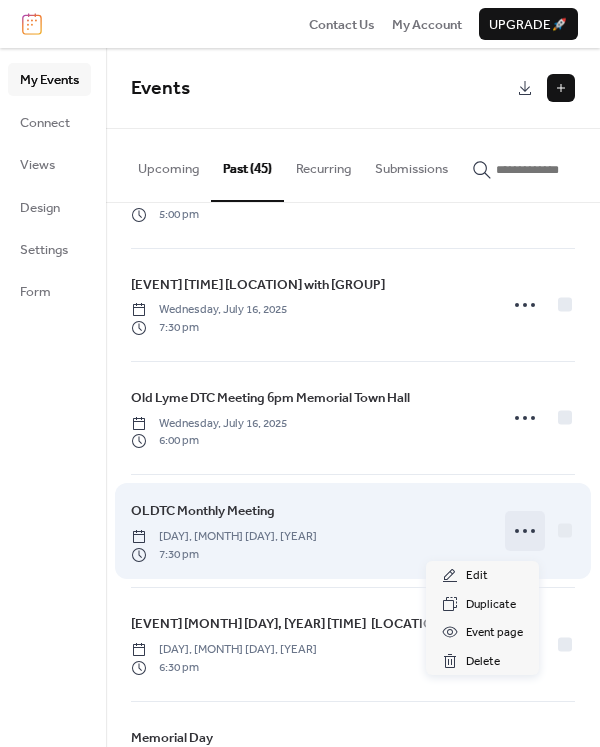 click 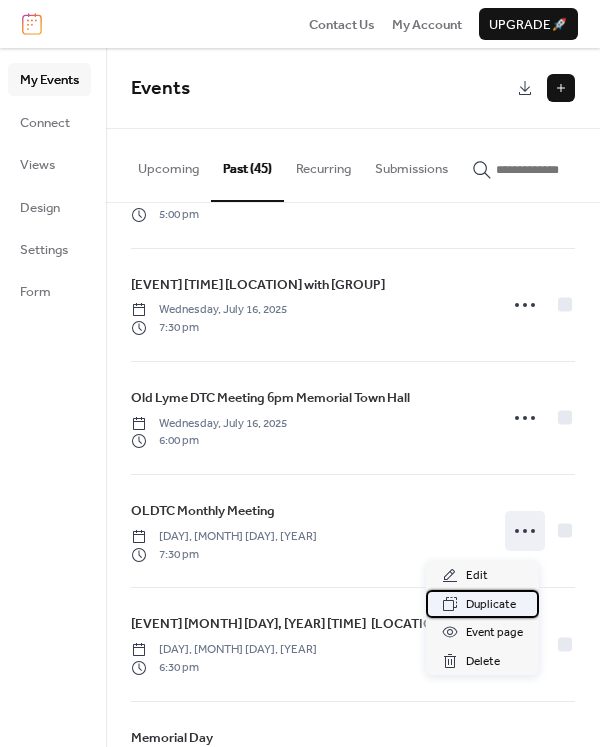 click on "Duplicate" at bounding box center [491, 605] 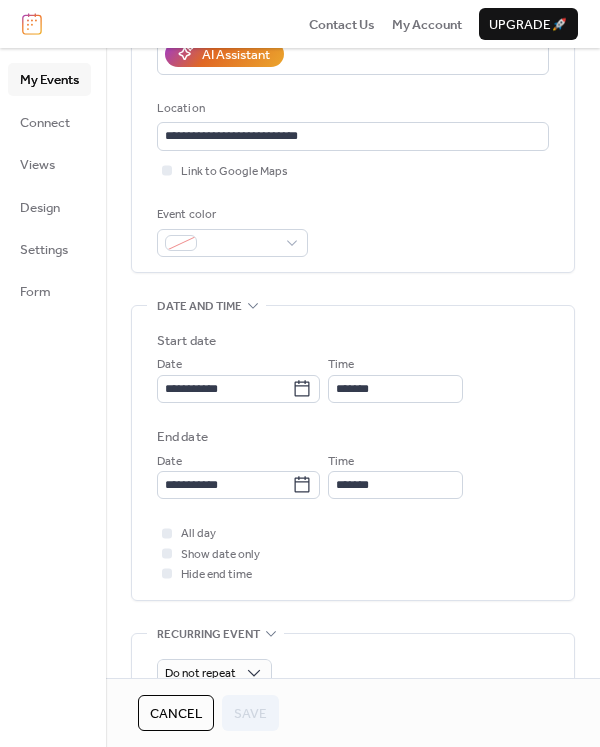 scroll, scrollTop: 400, scrollLeft: 0, axis: vertical 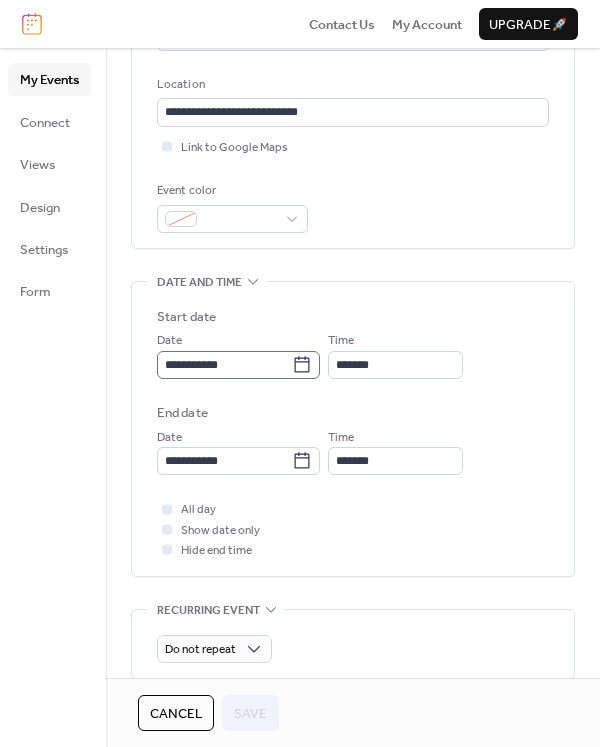 click 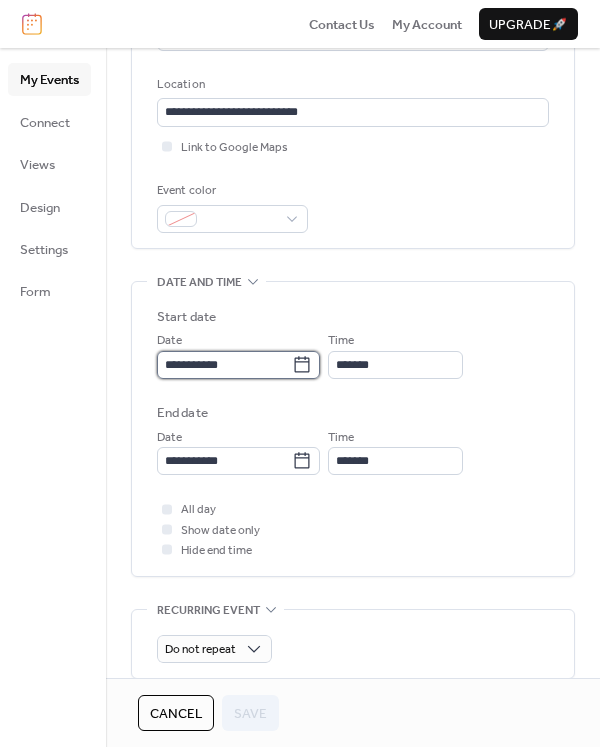 click on "**********" at bounding box center (224, 365) 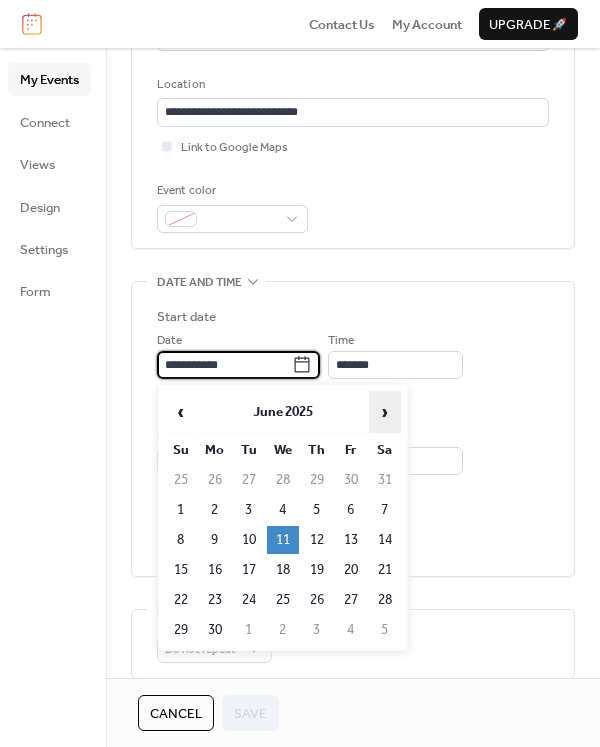 click on "›" at bounding box center [385, 412] 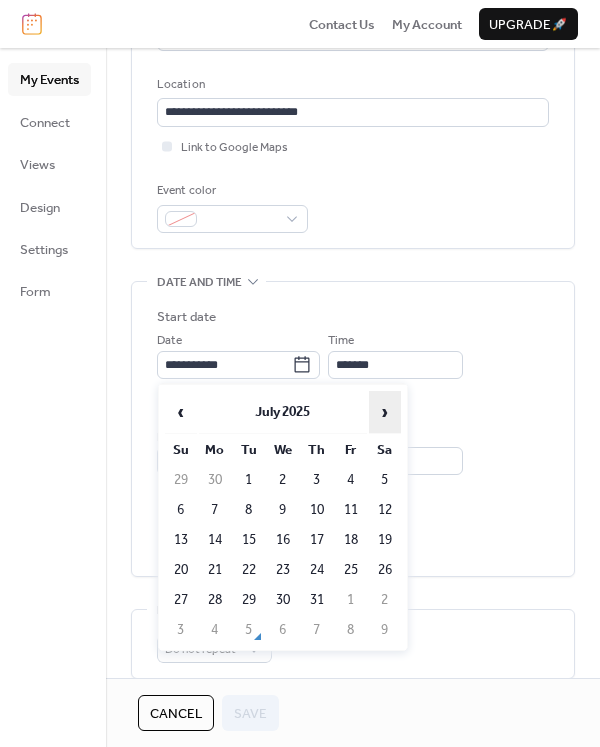click on "›" at bounding box center [385, 412] 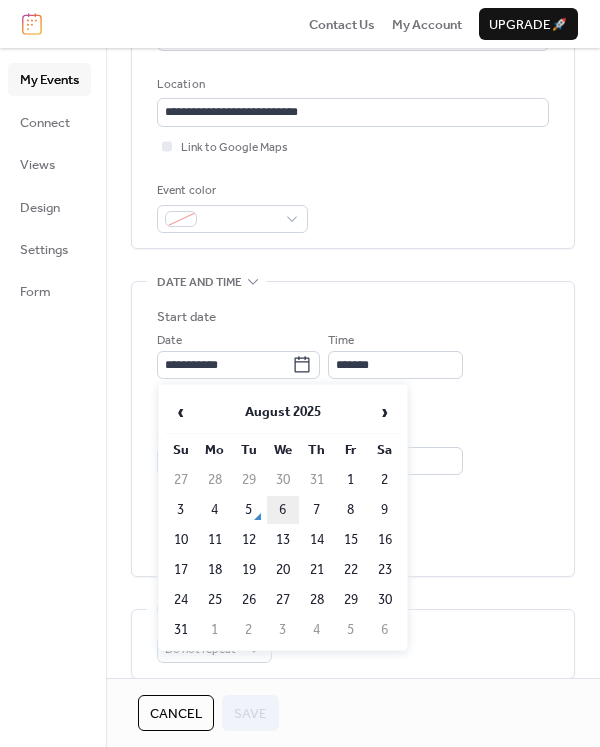 click on "6" at bounding box center [283, 510] 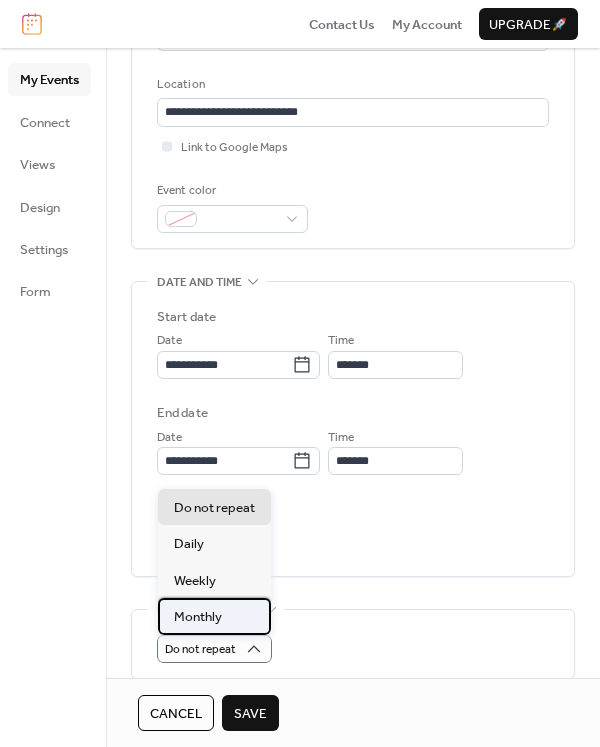 click on "Monthly" at bounding box center [214, 616] 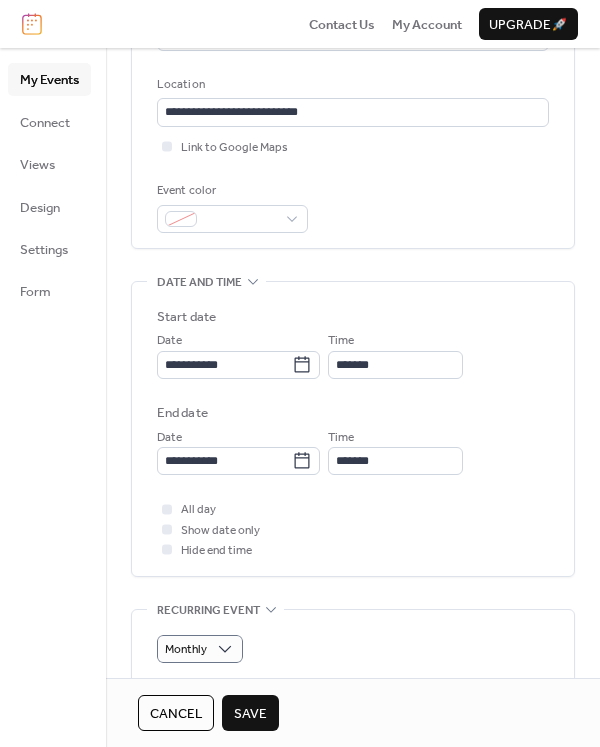 click on "Save" at bounding box center (250, 714) 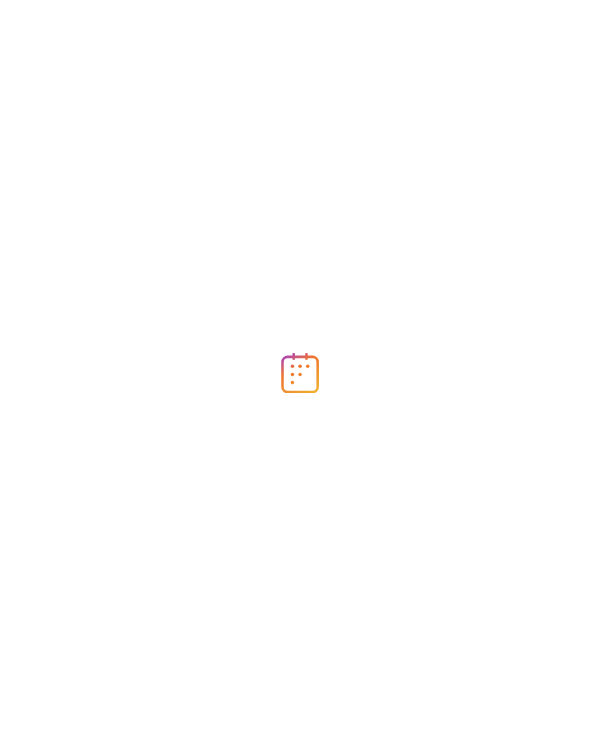 scroll, scrollTop: 0, scrollLeft: 0, axis: both 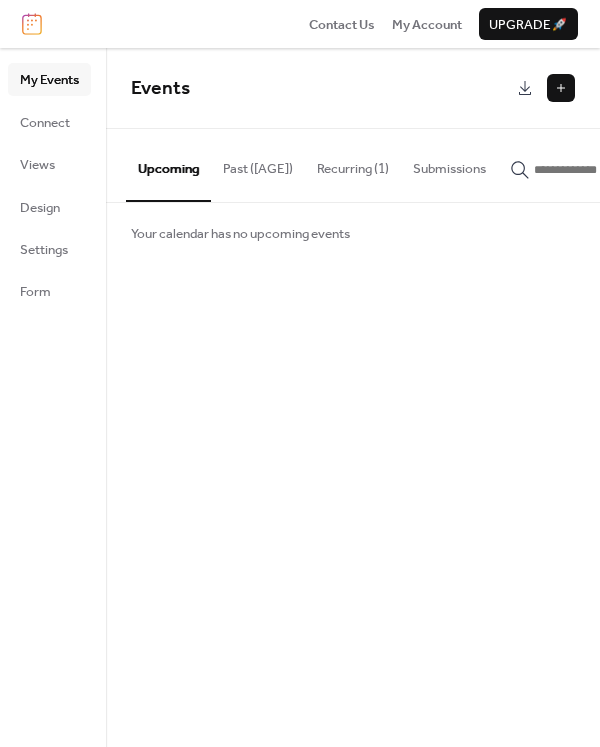 click on "Upcoming" at bounding box center [168, 165] 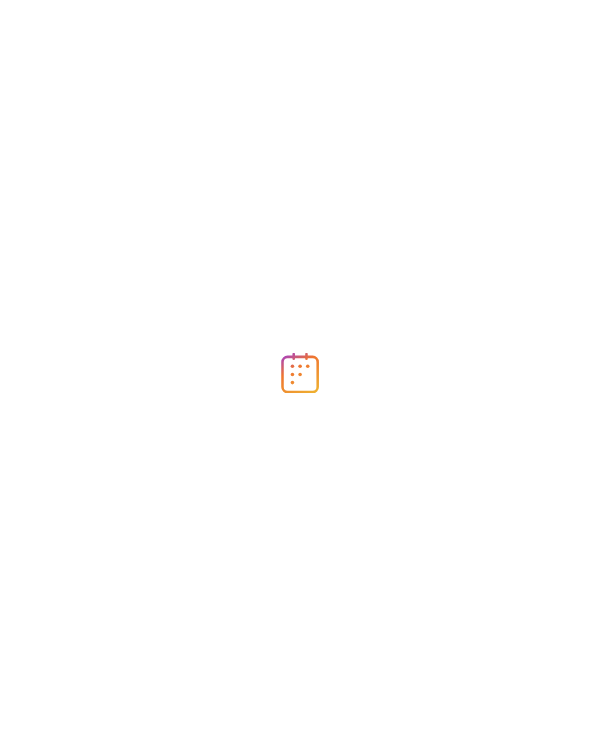 scroll, scrollTop: 0, scrollLeft: 0, axis: both 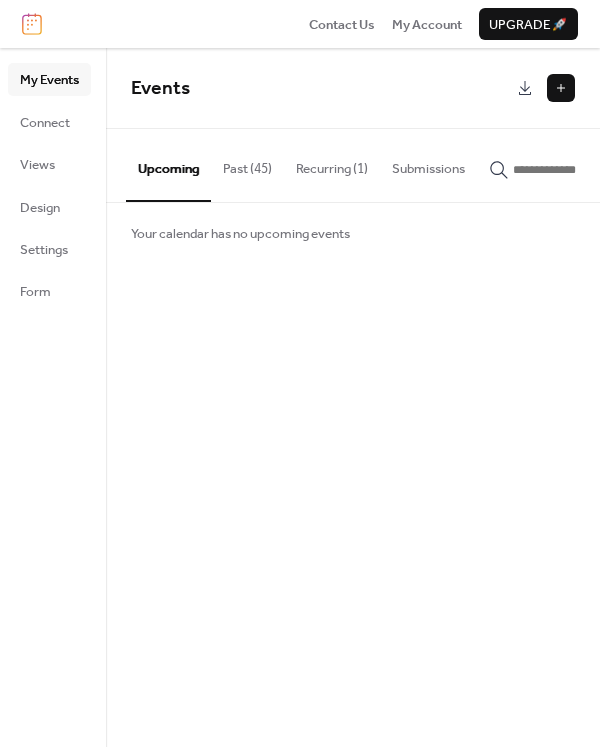 click on "My Events" at bounding box center [49, 80] 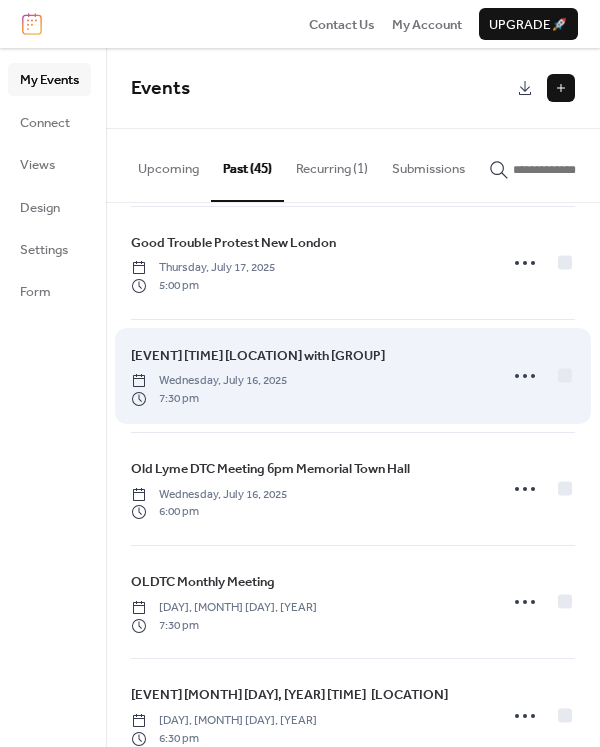 scroll, scrollTop: 0, scrollLeft: 0, axis: both 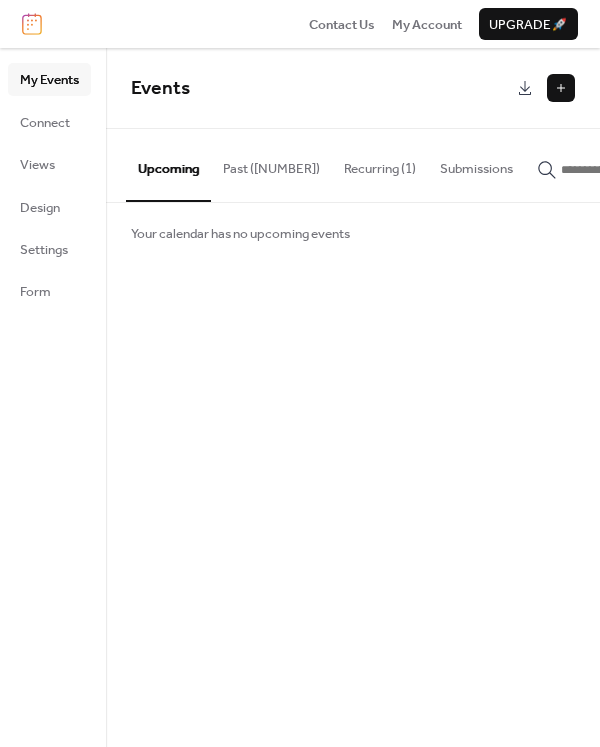 click on "Recurring (1)" at bounding box center [380, 164] 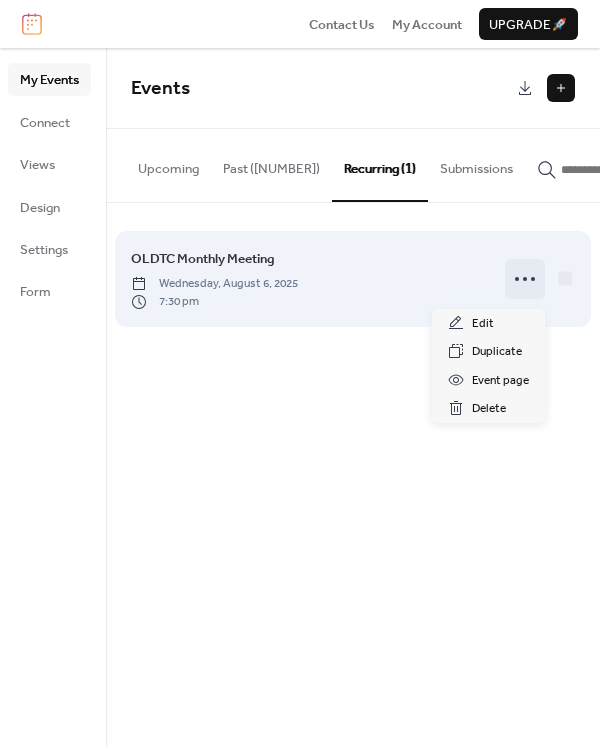 click 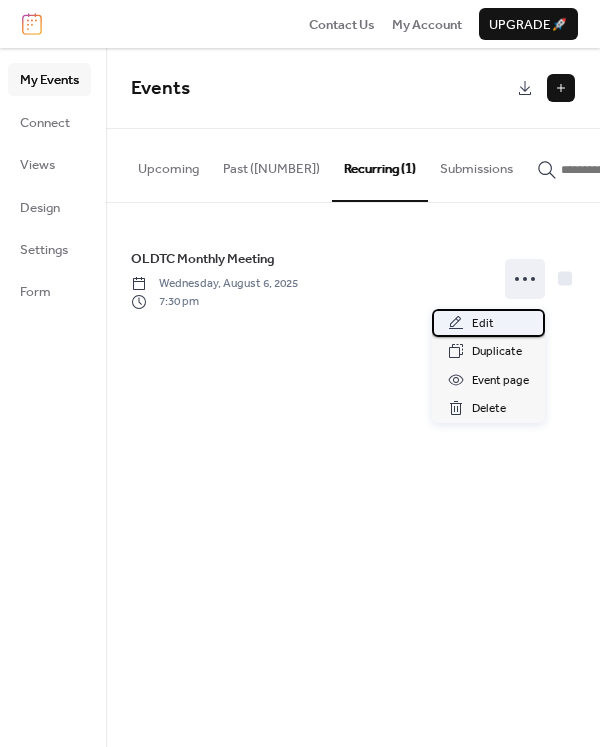 click on "Edit" at bounding box center (488, 323) 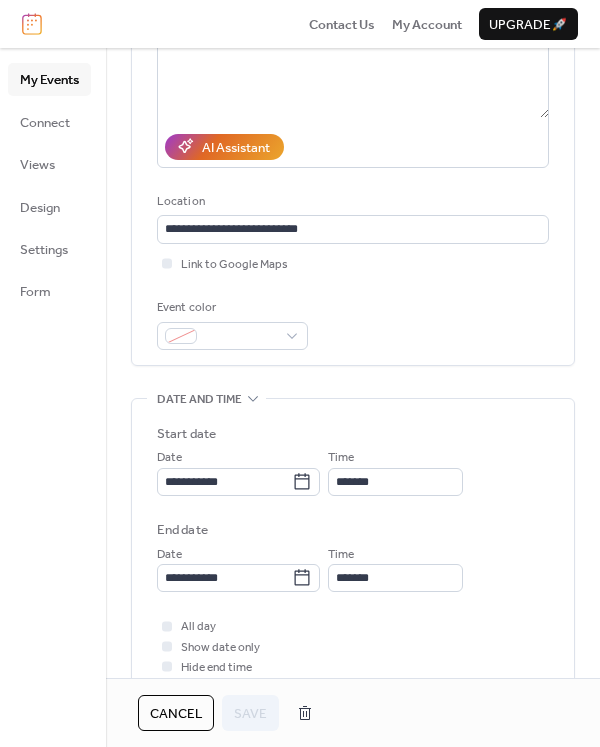 scroll, scrollTop: 500, scrollLeft: 0, axis: vertical 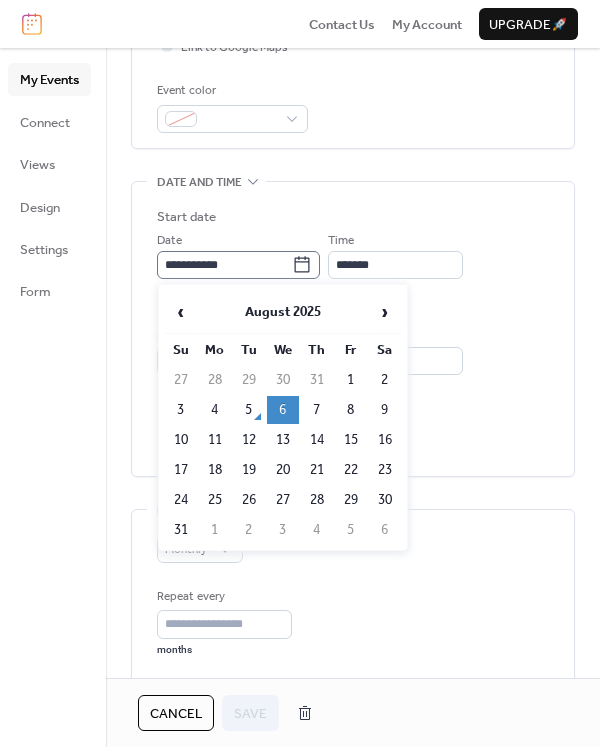 click 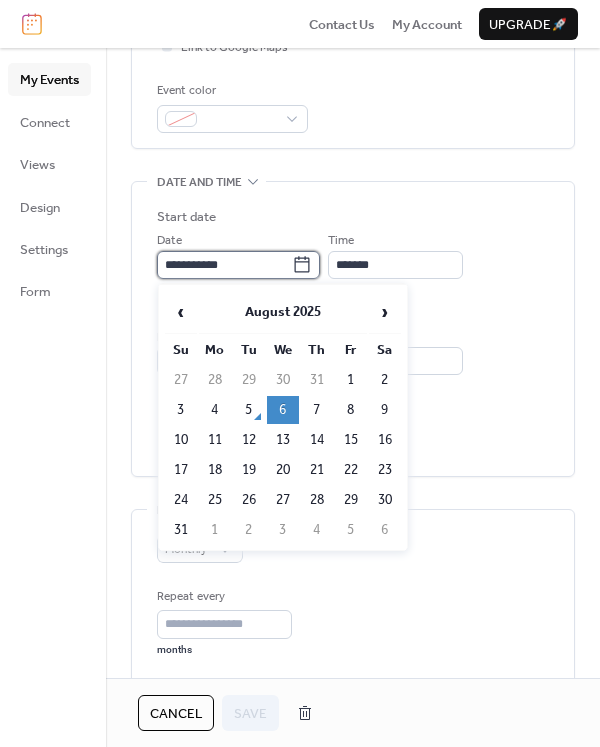 click on "**********" at bounding box center (224, 265) 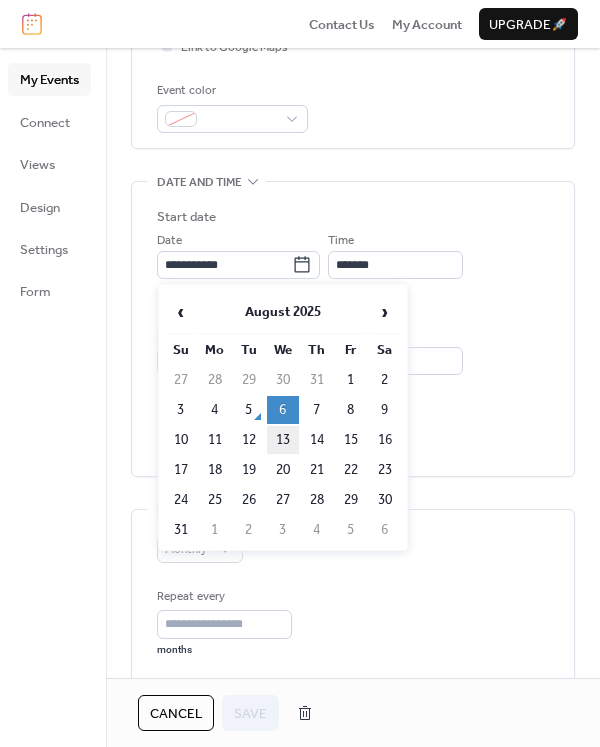 click on "13" at bounding box center [283, 440] 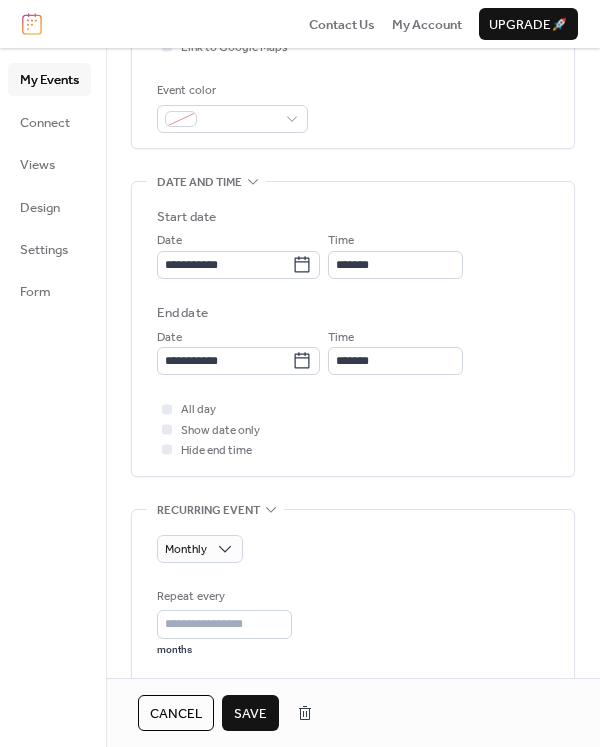 click on "Save" at bounding box center (250, 714) 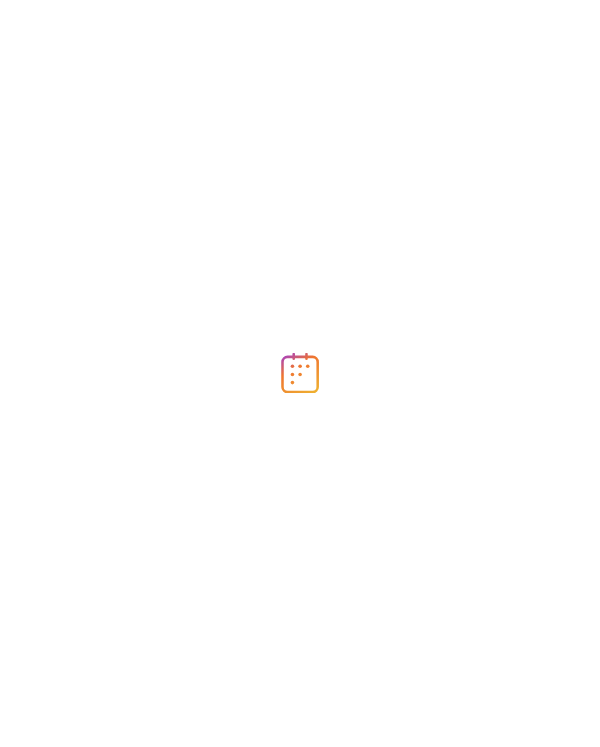 scroll, scrollTop: 0, scrollLeft: 0, axis: both 